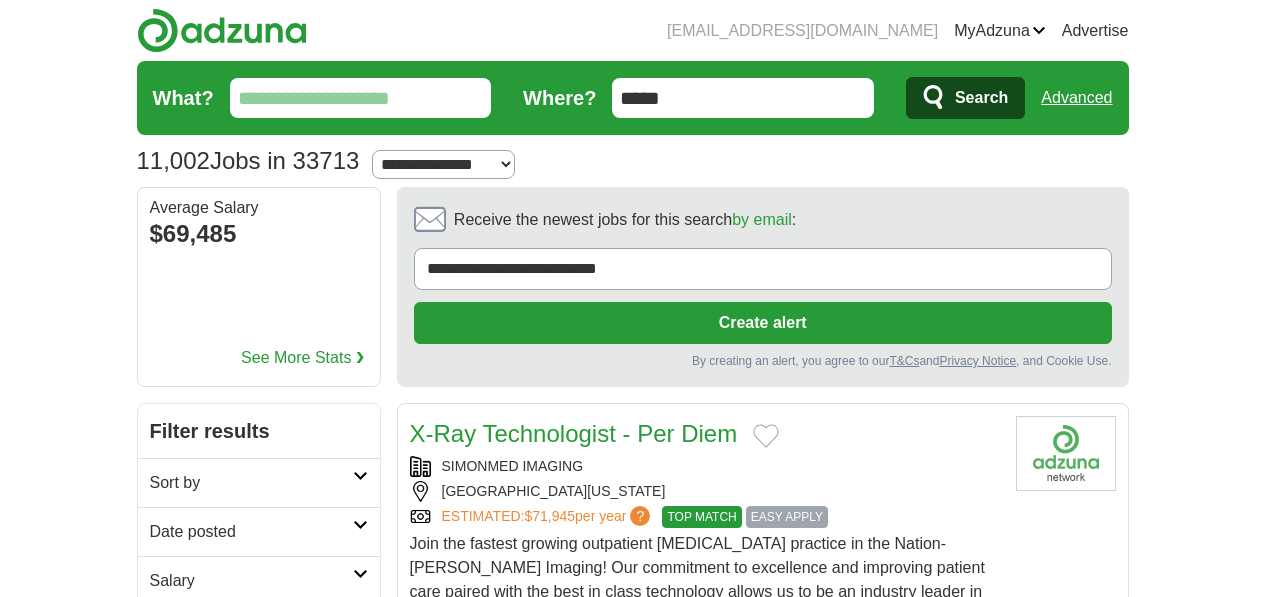 scroll, scrollTop: 0, scrollLeft: 0, axis: both 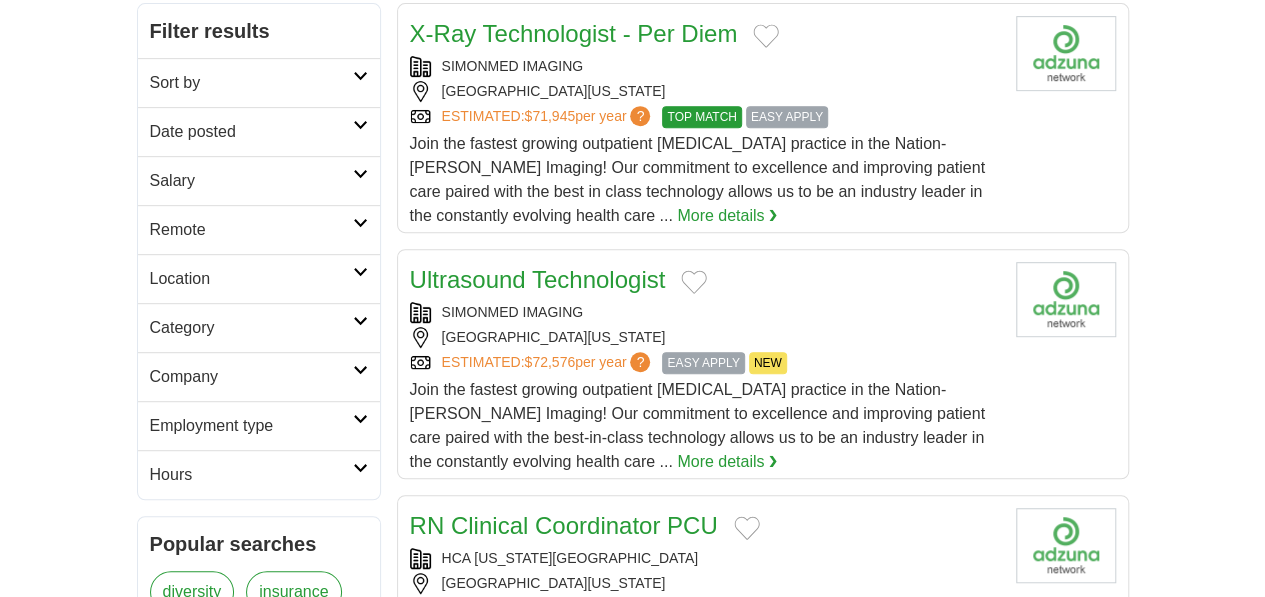 click at bounding box center [360, 321] 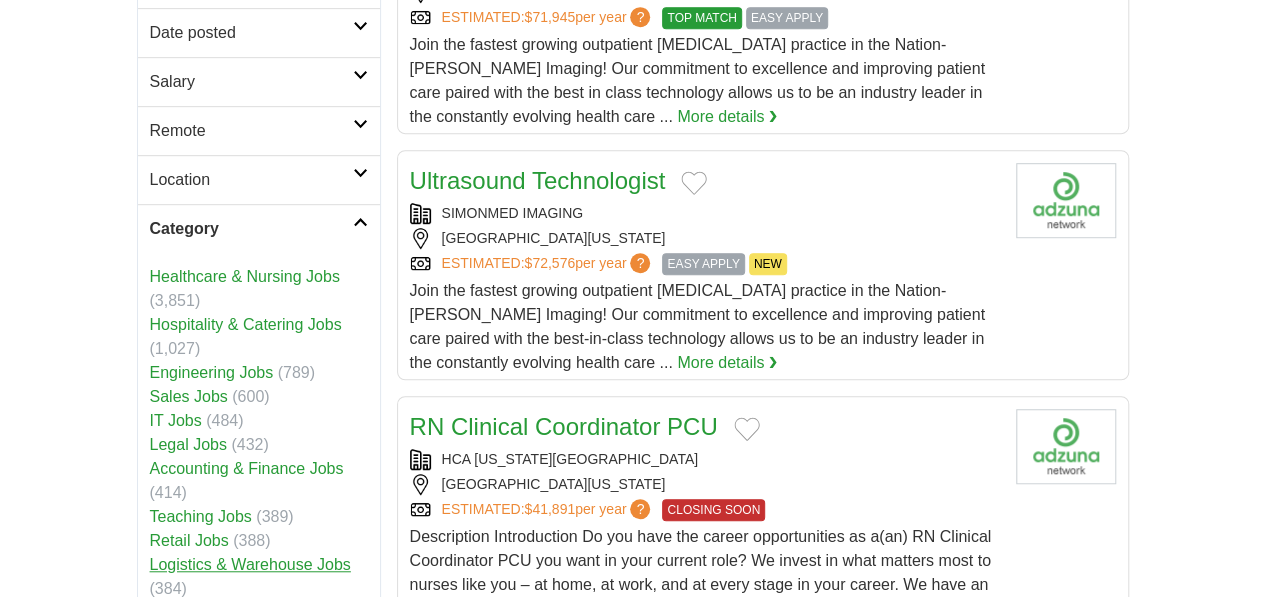 scroll, scrollTop: 500, scrollLeft: 0, axis: vertical 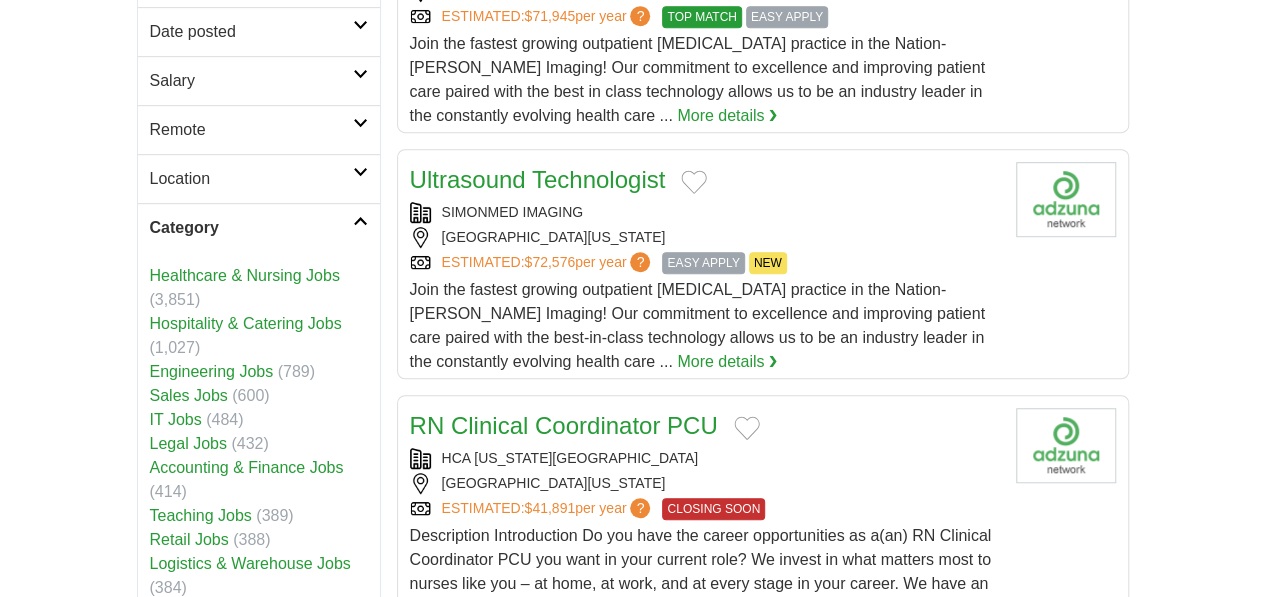 click on "Employment type" at bounding box center (251, 686) 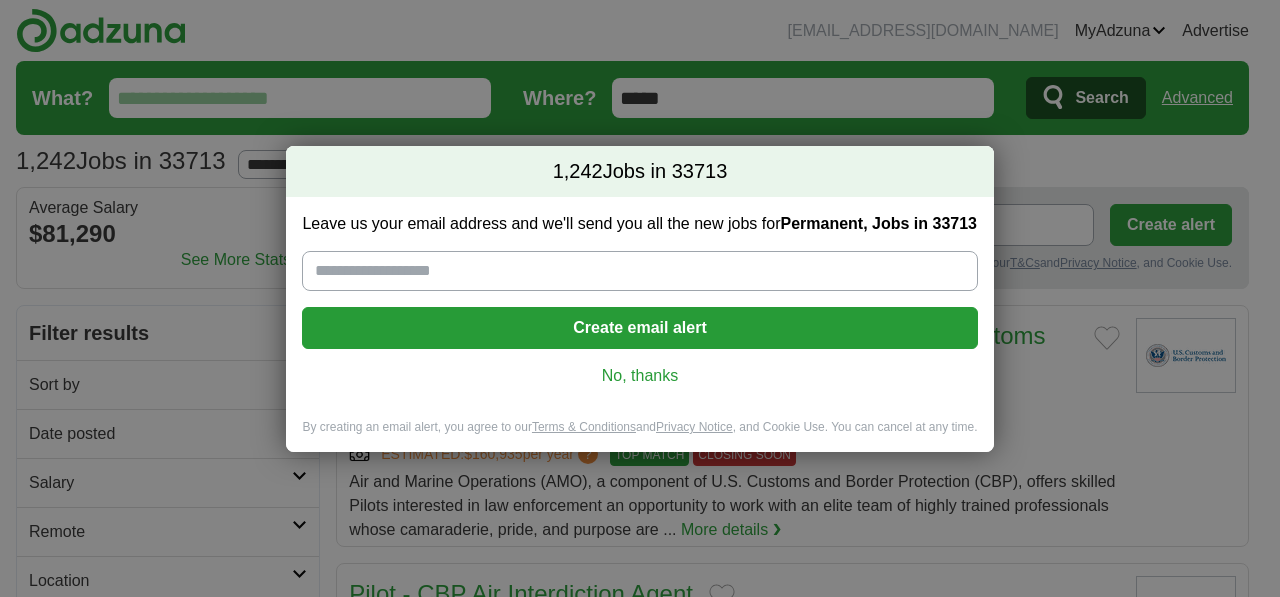 scroll, scrollTop: 100, scrollLeft: 0, axis: vertical 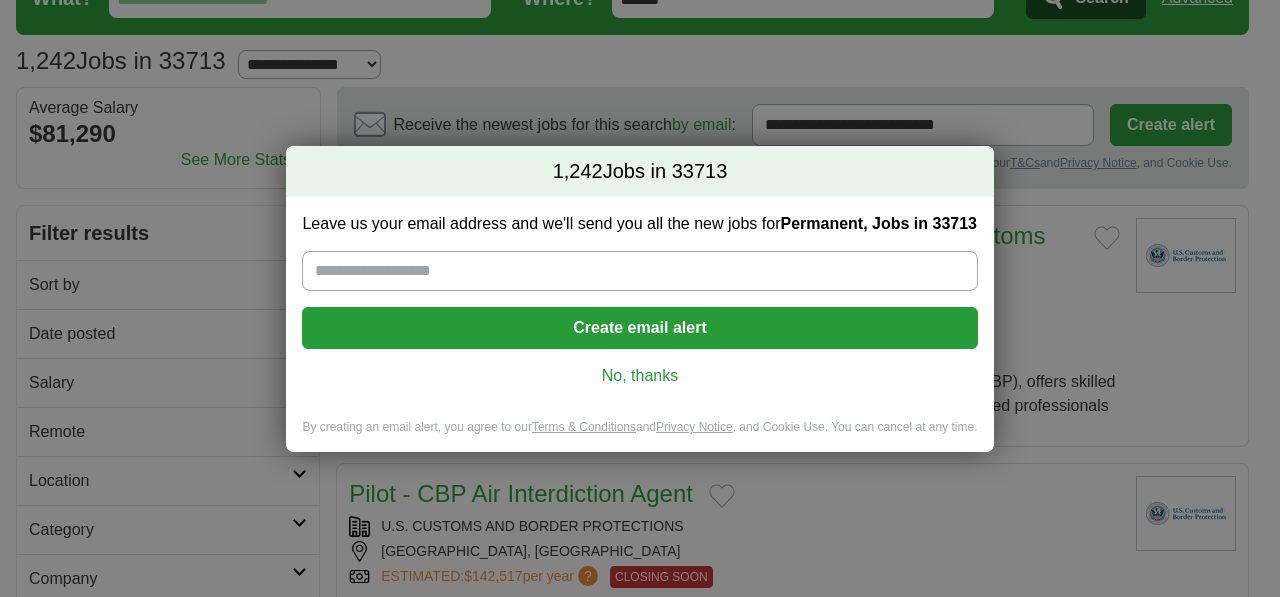 click on "Leave us your email address and we'll send you all the new jobs for  Permanent,  Jobs in 33713" at bounding box center [639, 271] 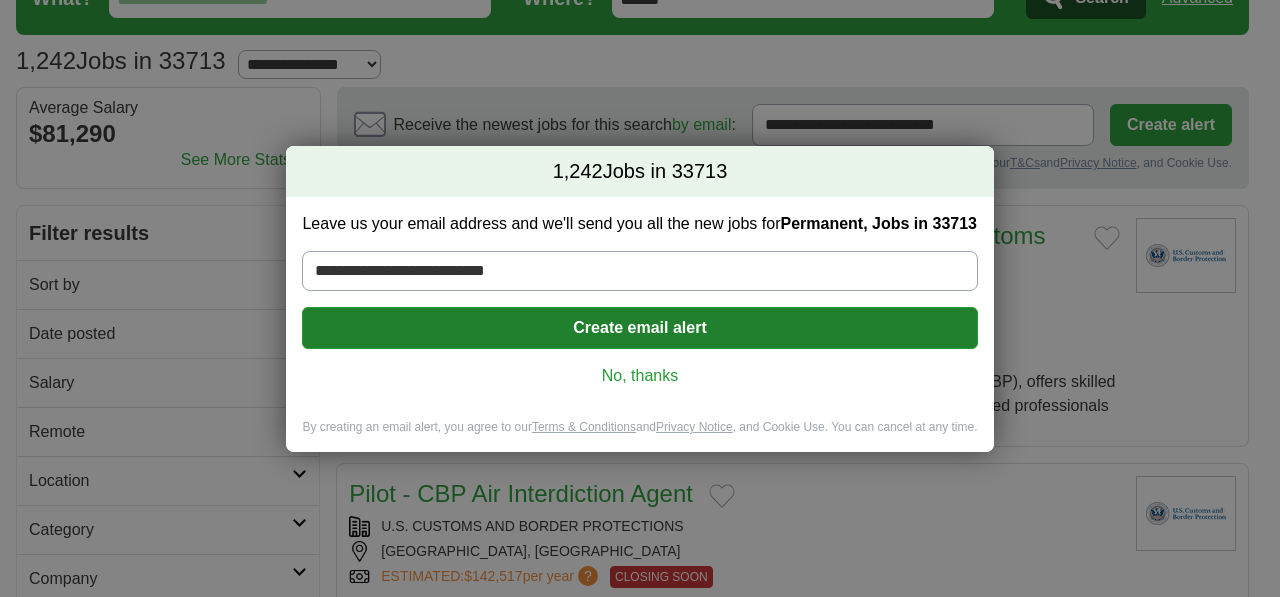 type on "**********" 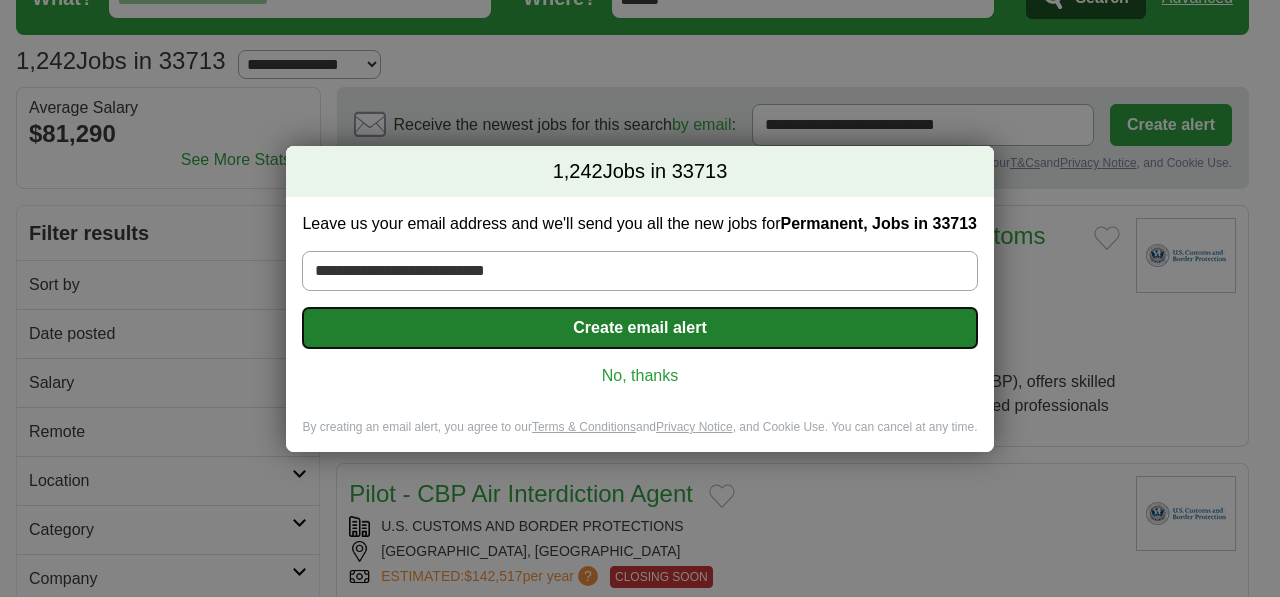 click on "Create email alert" at bounding box center [639, 328] 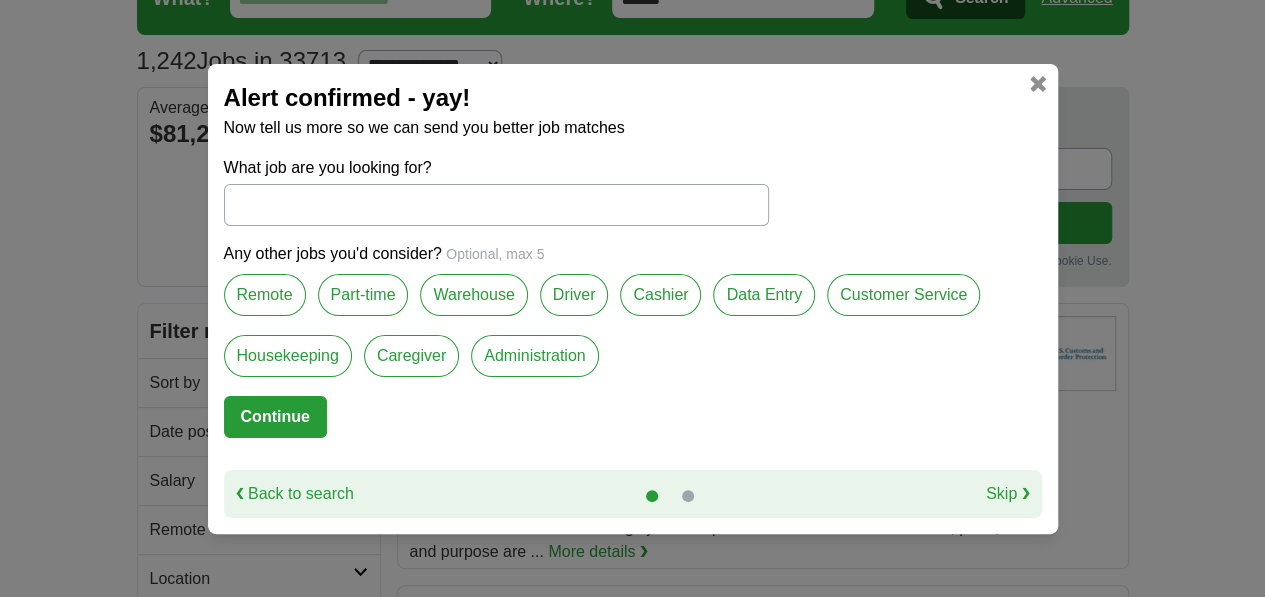 click on "Administration" at bounding box center (534, 356) 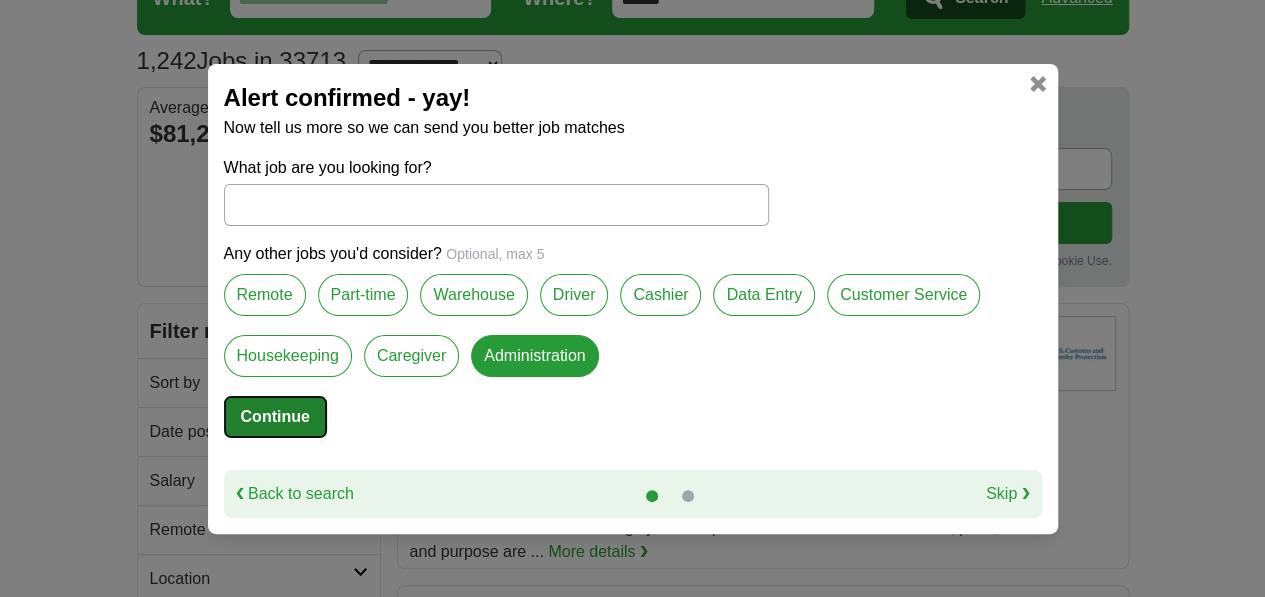 click on "Continue" at bounding box center (275, 417) 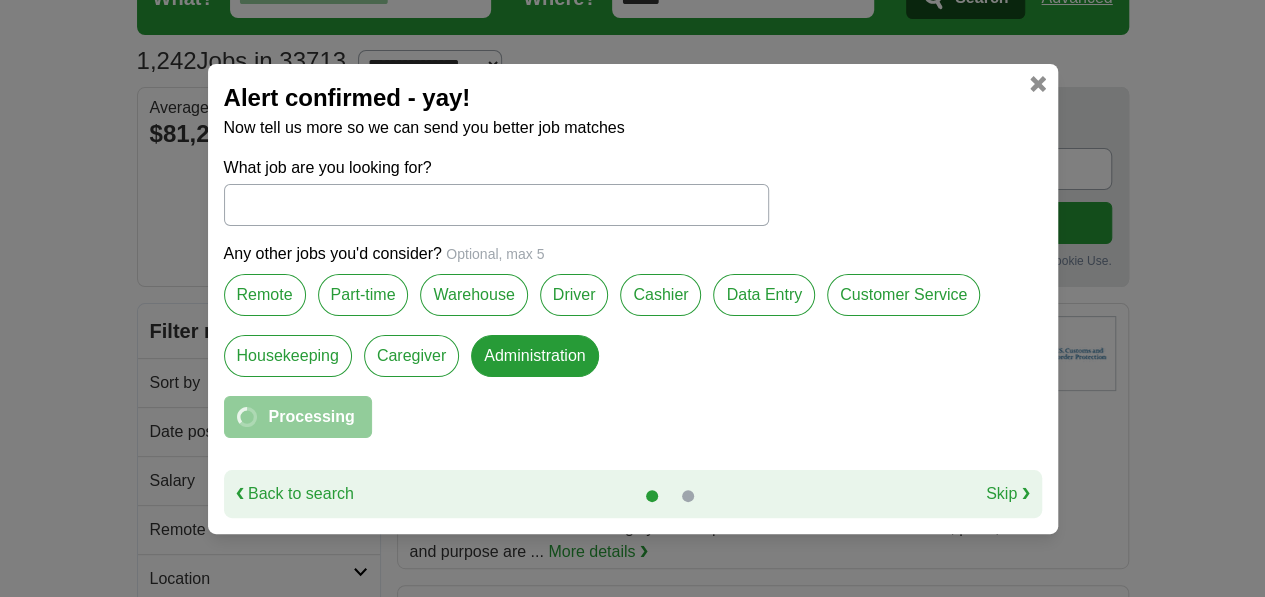 select on "**" 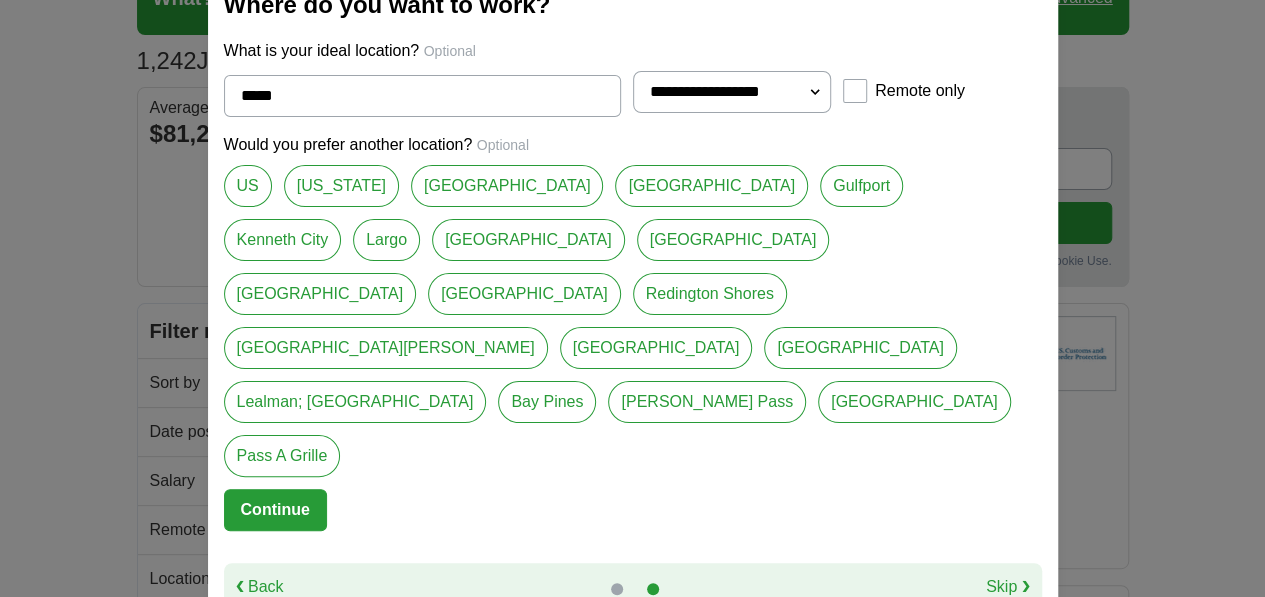 click on "[GEOGRAPHIC_DATA]" at bounding box center [711, 186] 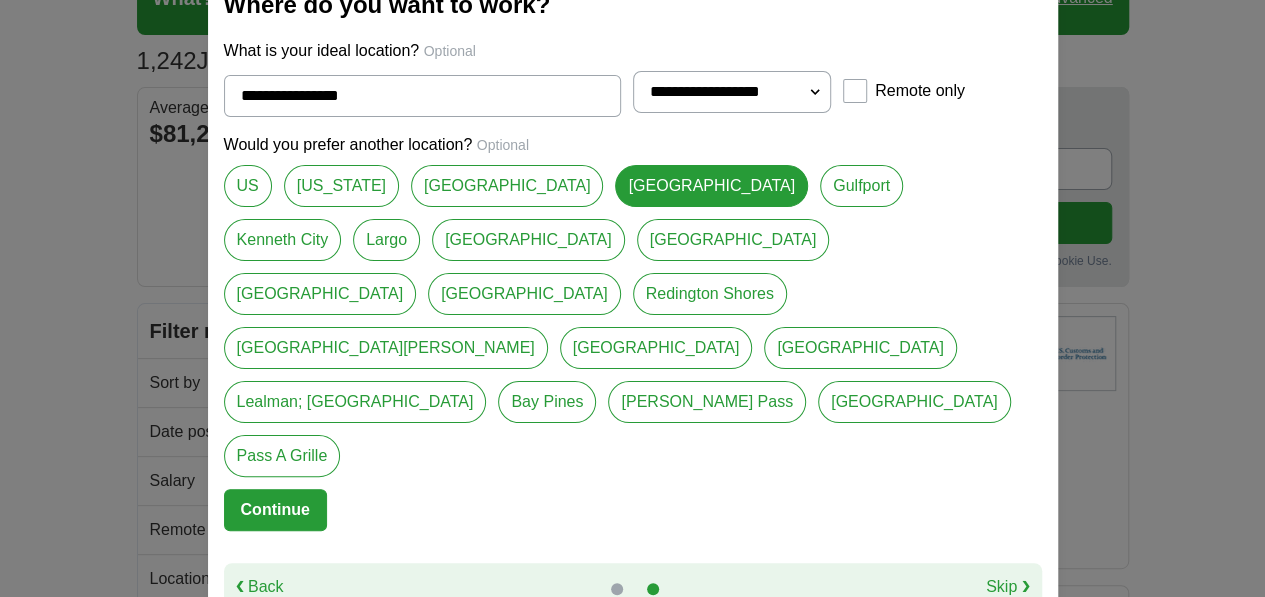 click on "[GEOGRAPHIC_DATA]" at bounding box center (711, 186) 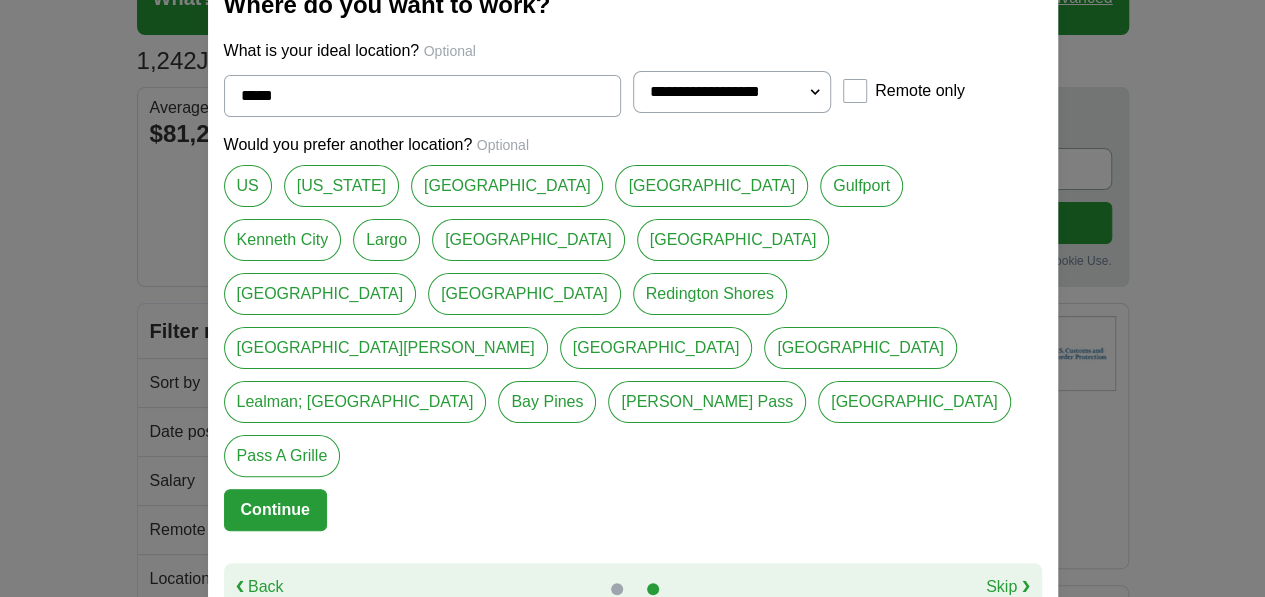 click on "[GEOGRAPHIC_DATA]" at bounding box center (711, 186) 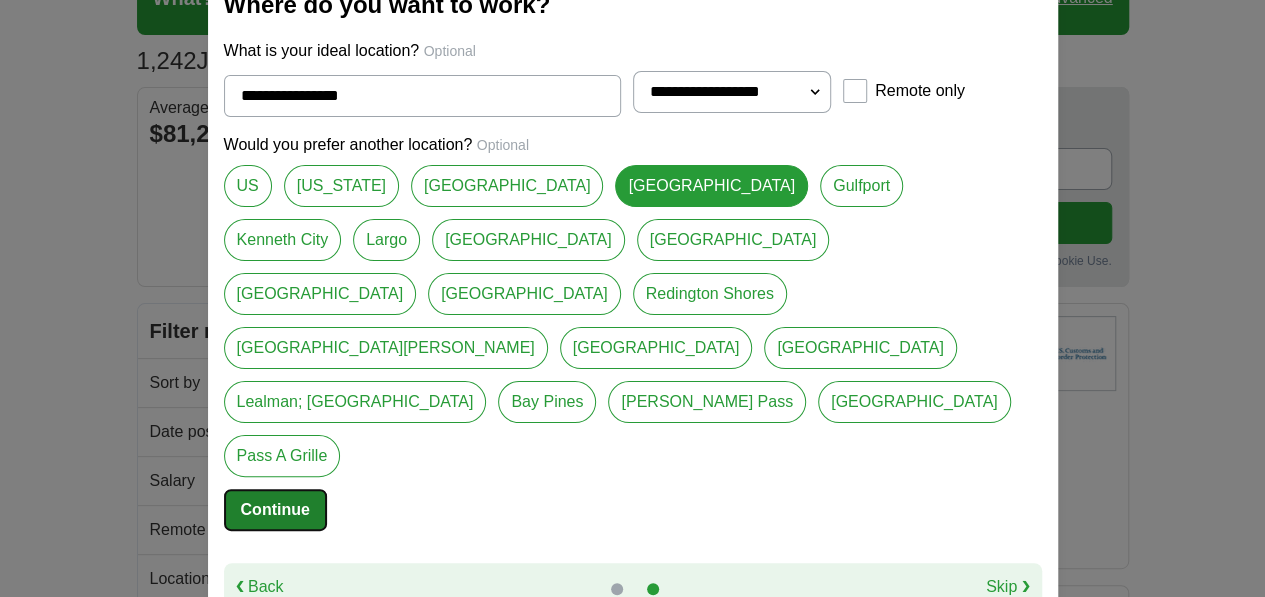 click on "Continue" at bounding box center [275, 510] 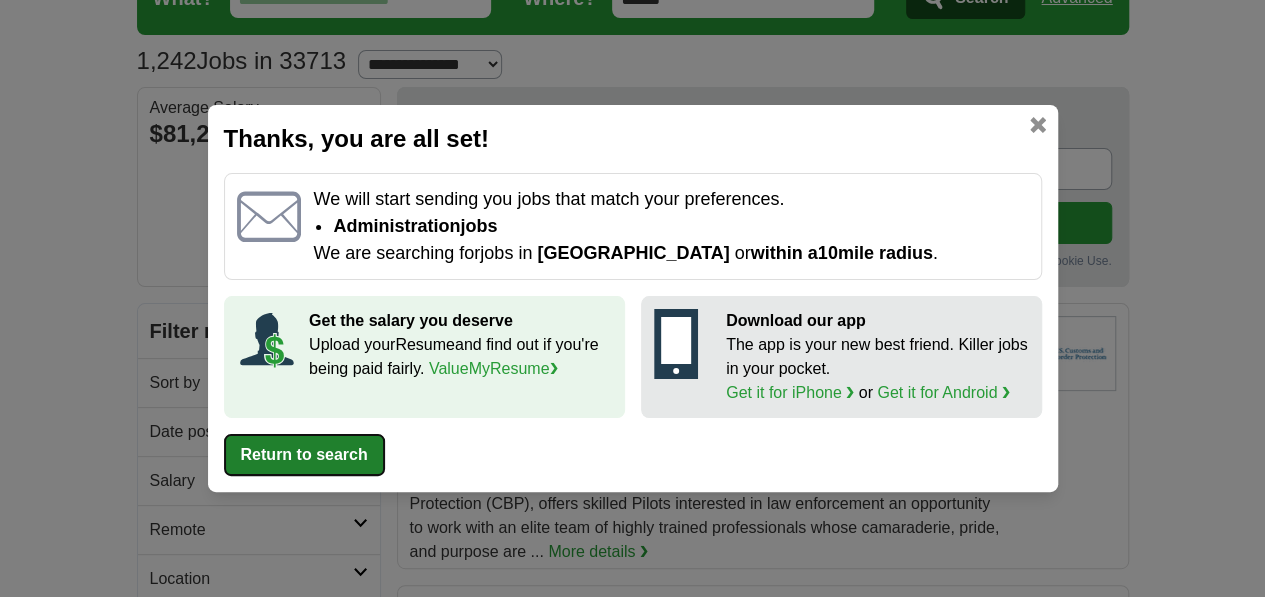 click on "Return to search" at bounding box center [304, 455] 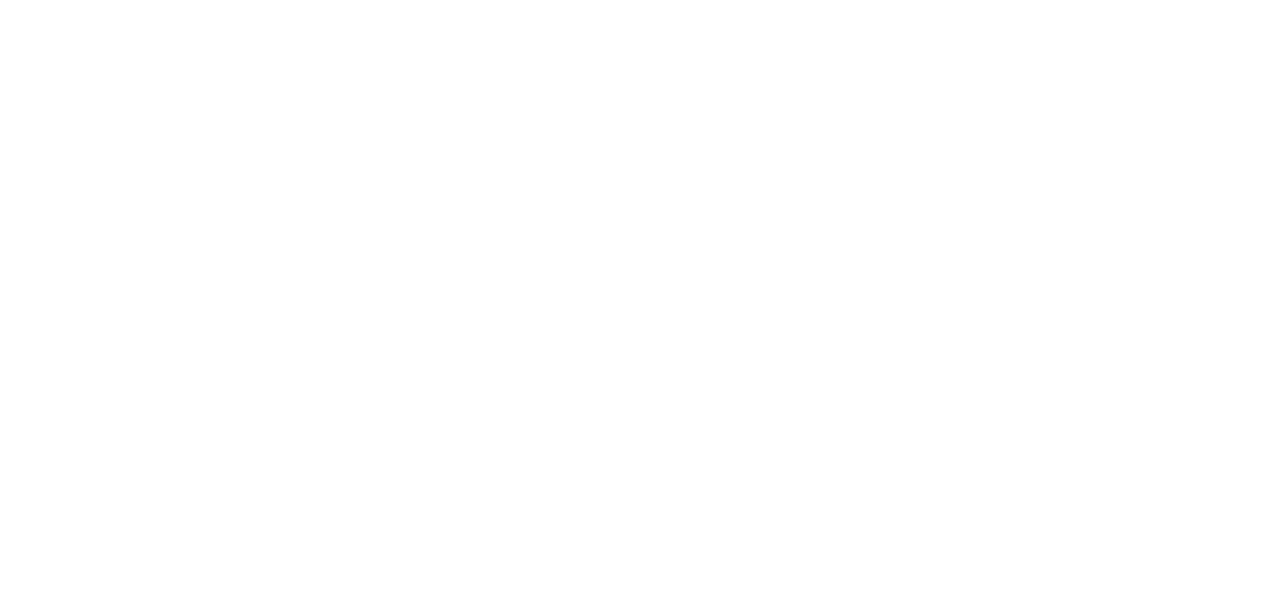 scroll, scrollTop: 3800, scrollLeft: 0, axis: vertical 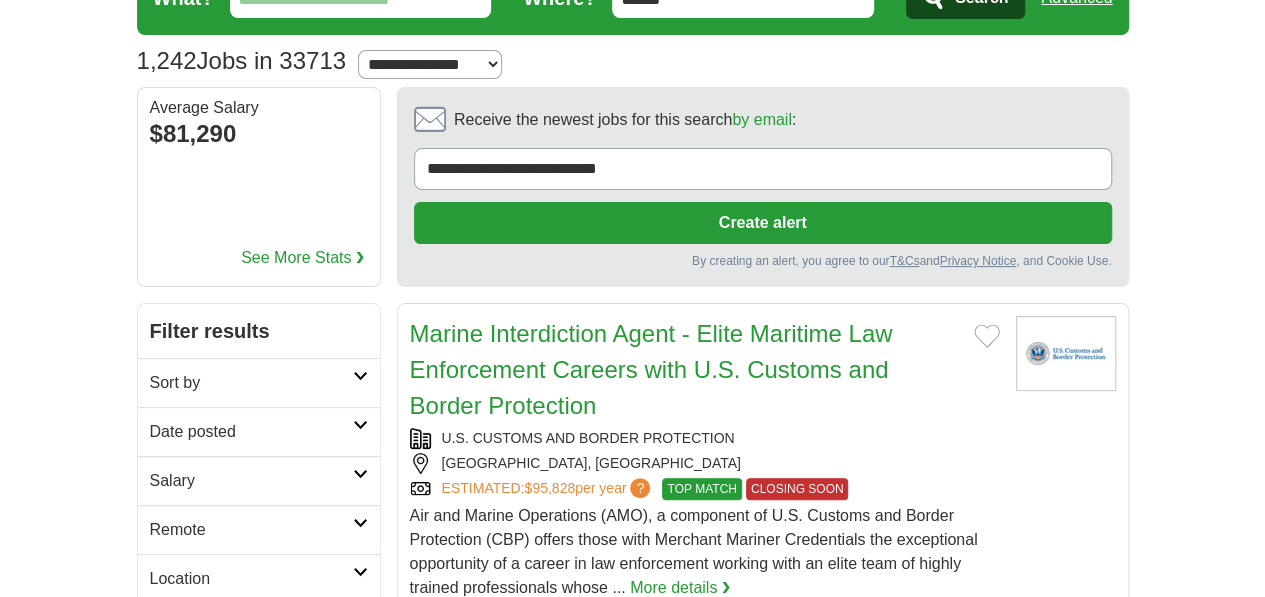 click at bounding box center [360, 376] 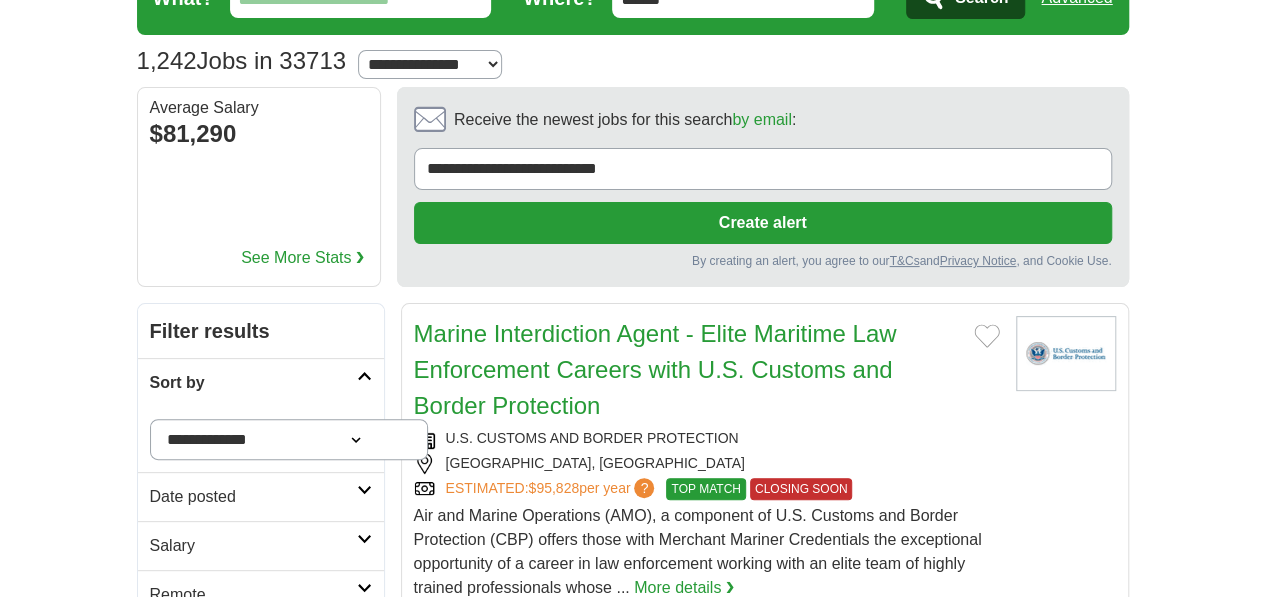 click on "**********" at bounding box center (289, 439) 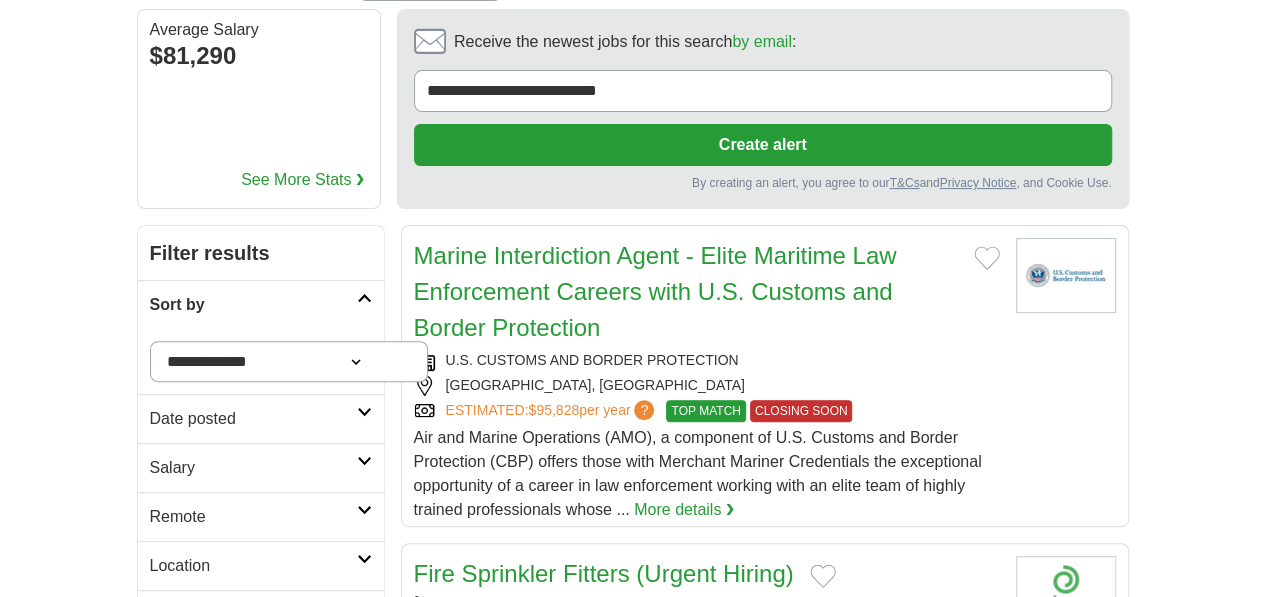 scroll, scrollTop: 200, scrollLeft: 0, axis: vertical 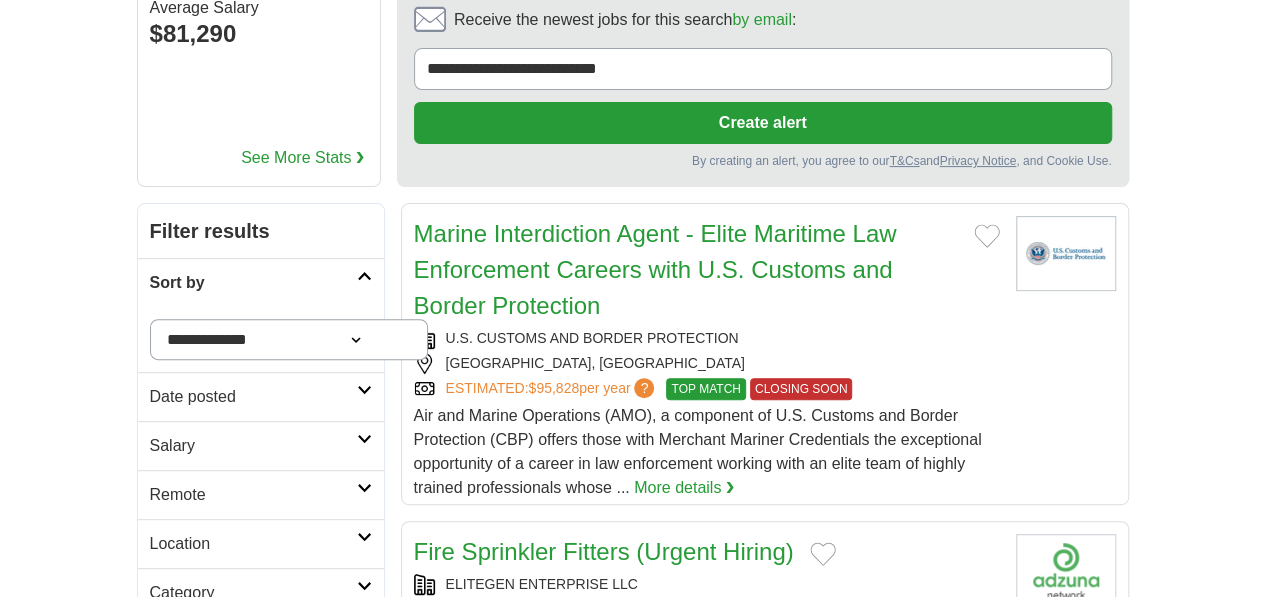 click at bounding box center [364, 586] 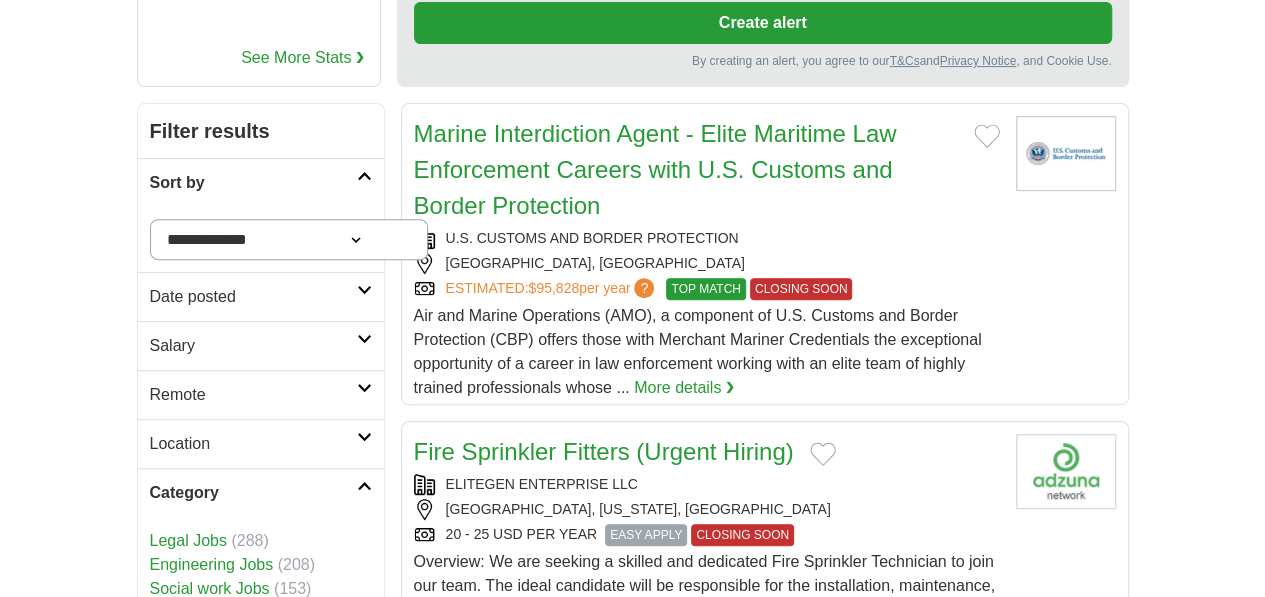 scroll, scrollTop: 500, scrollLeft: 0, axis: vertical 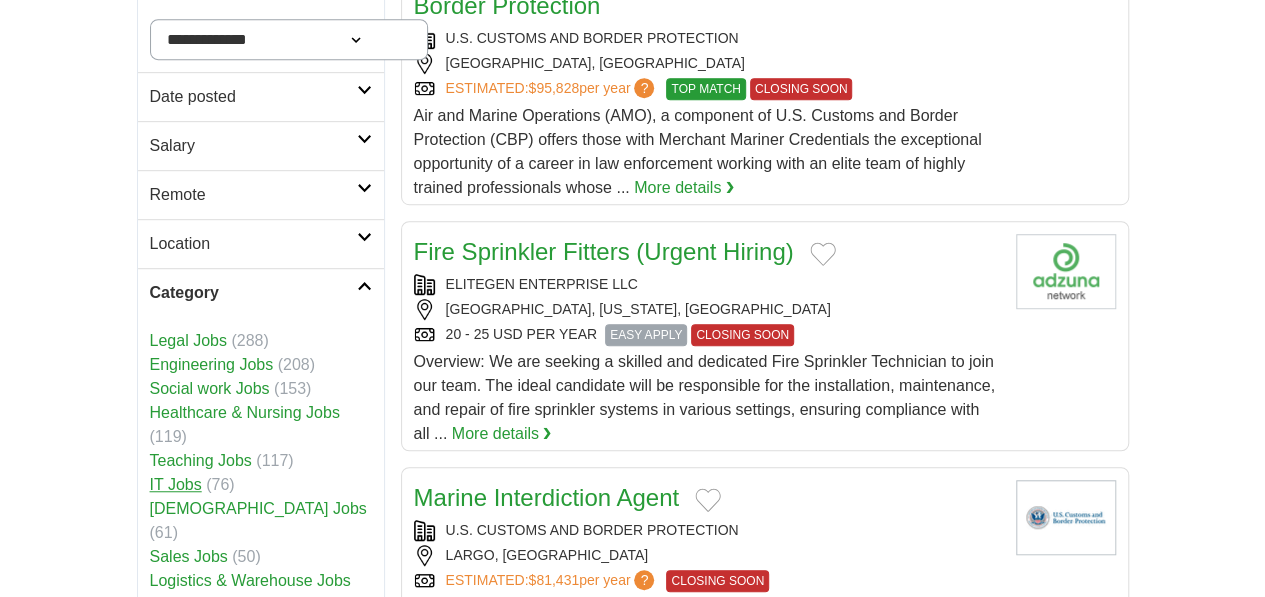 click on "IT Jobs" at bounding box center (176, 484) 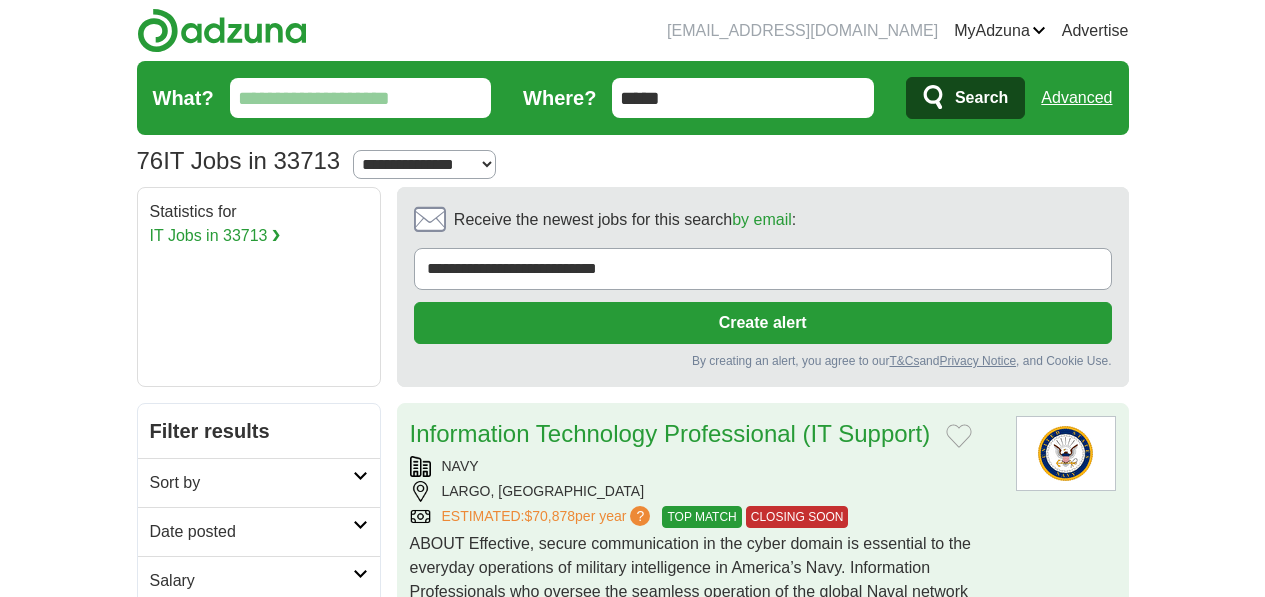 scroll, scrollTop: 0, scrollLeft: 0, axis: both 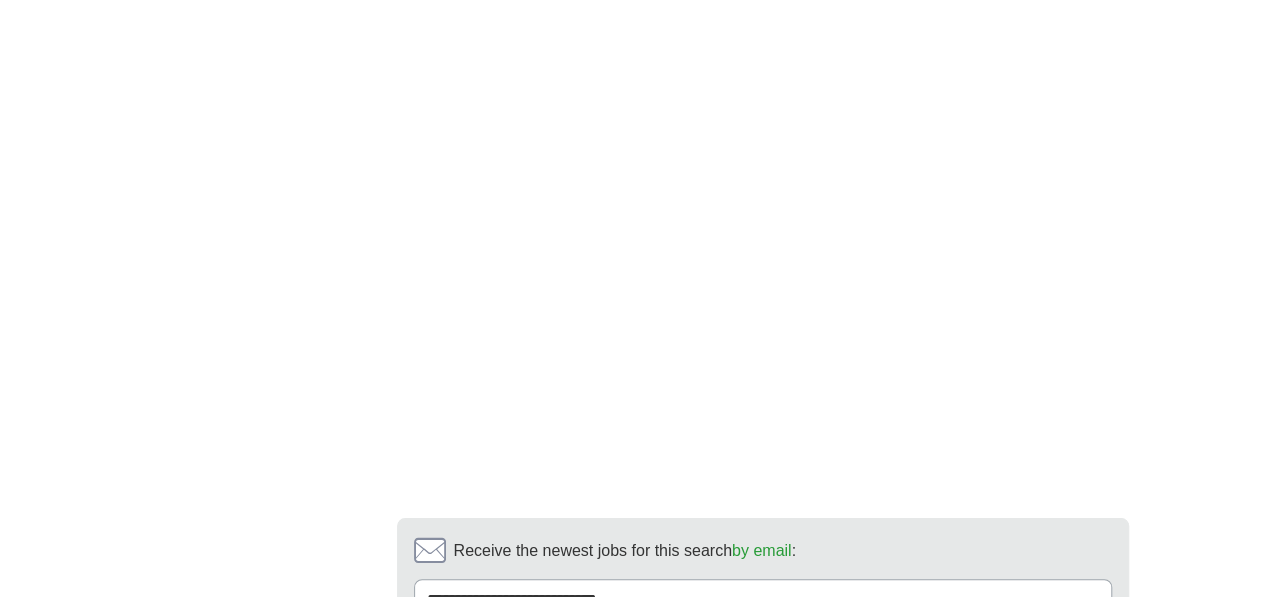 click on "next ❯" at bounding box center [954, 784] 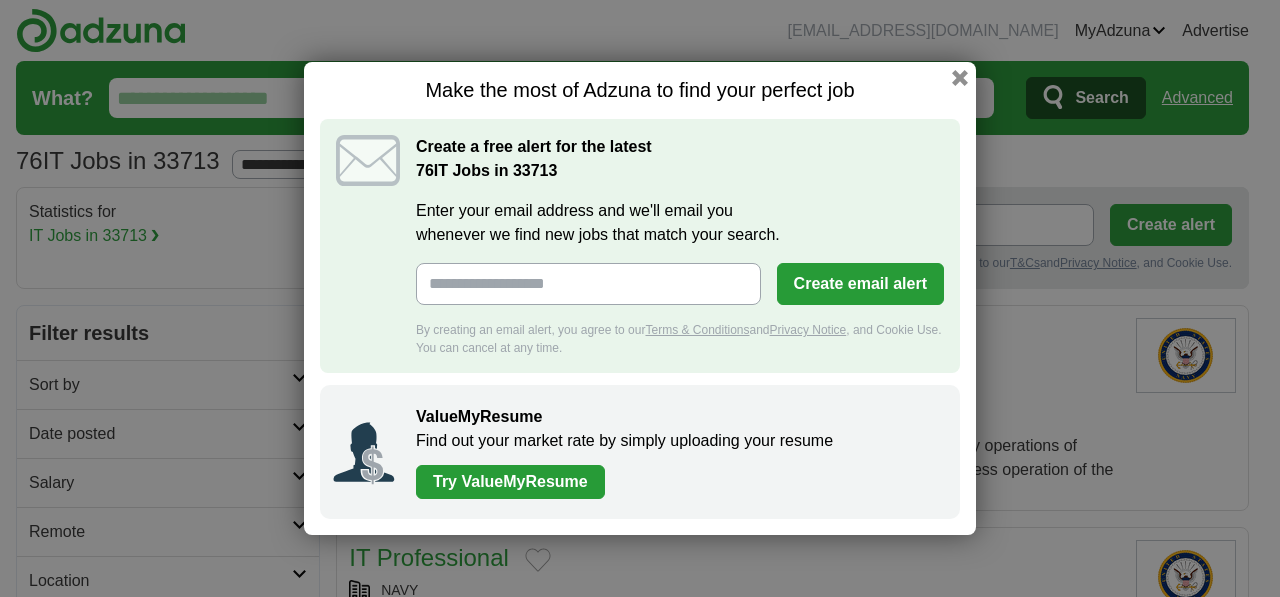 scroll, scrollTop: 0, scrollLeft: 0, axis: both 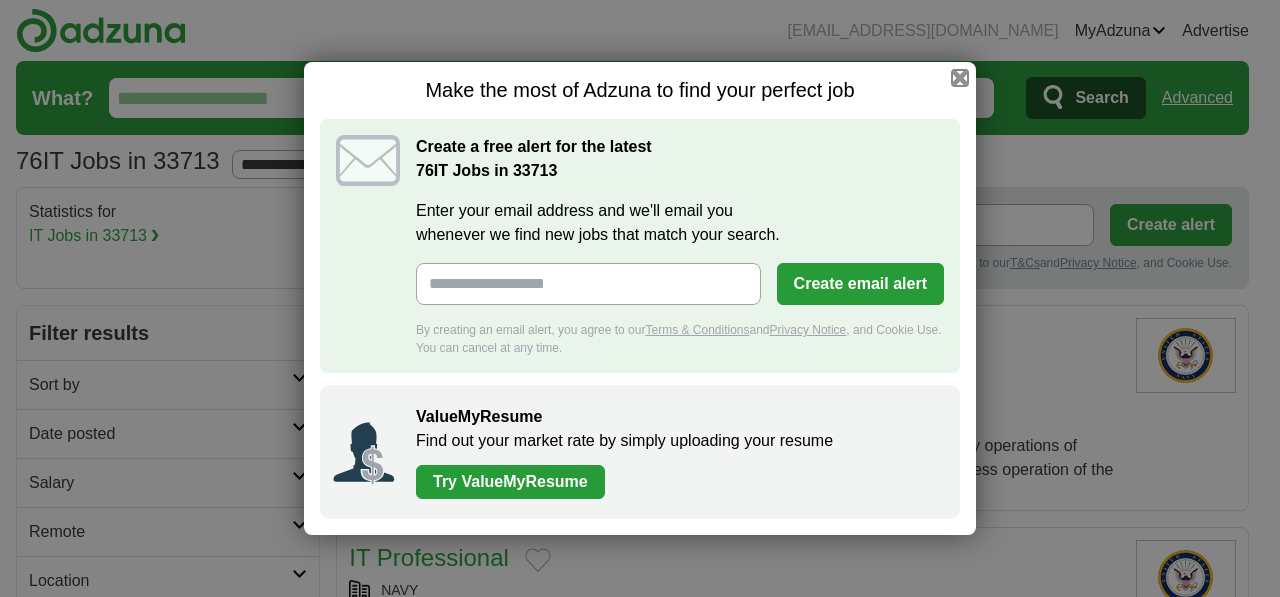 click at bounding box center (960, 78) 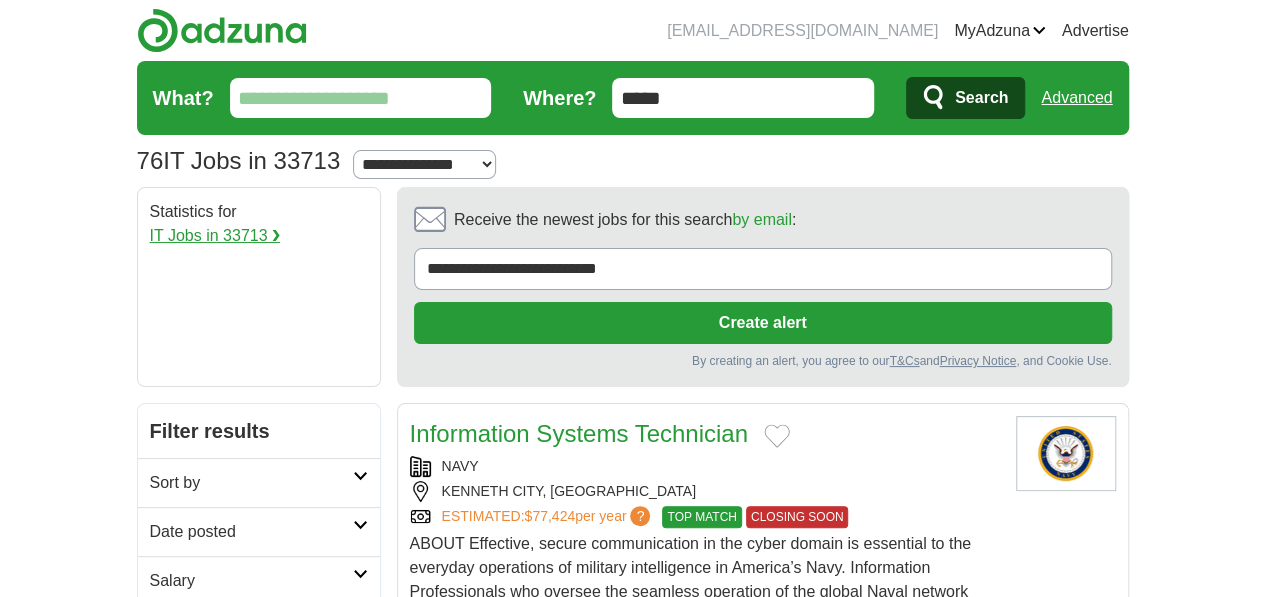 click on "IT Jobs in 33713 ❯" at bounding box center [215, 235] 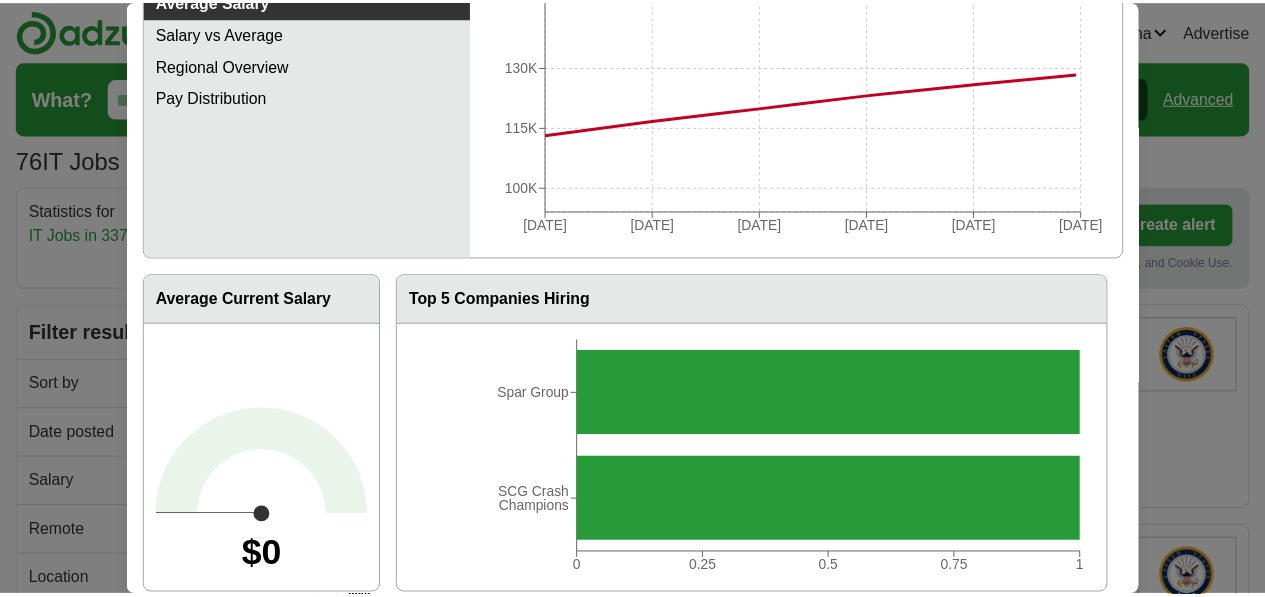 scroll, scrollTop: 181, scrollLeft: 0, axis: vertical 